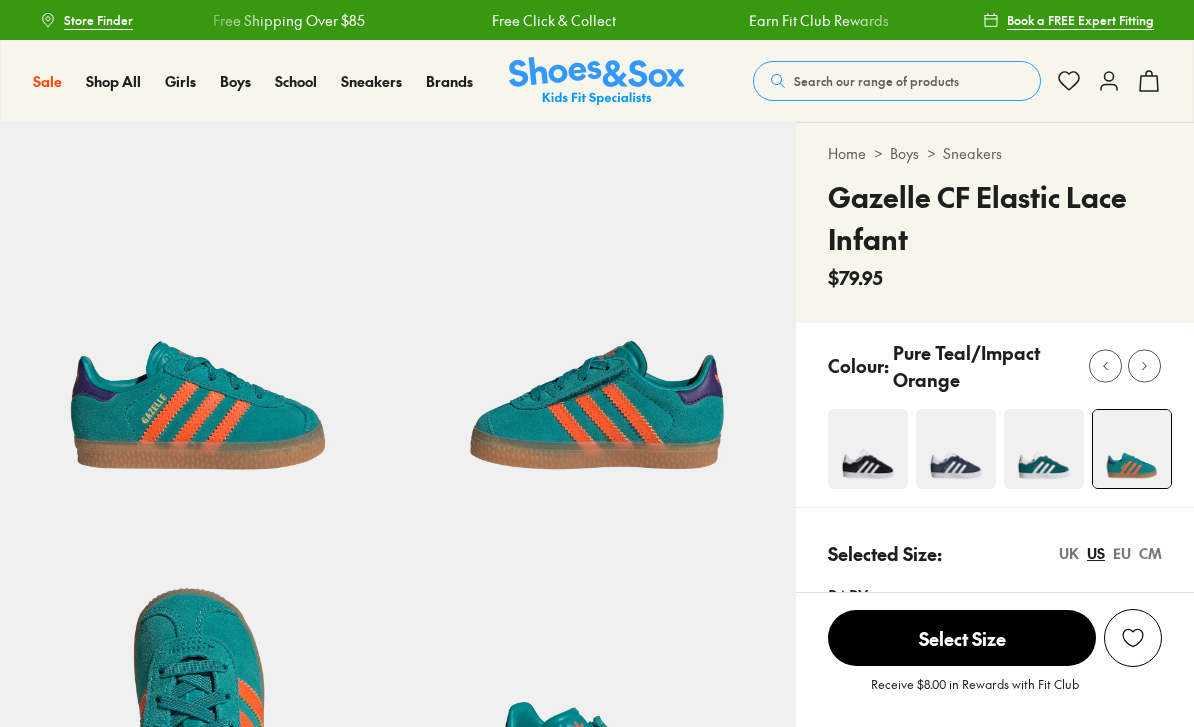 select on "*" 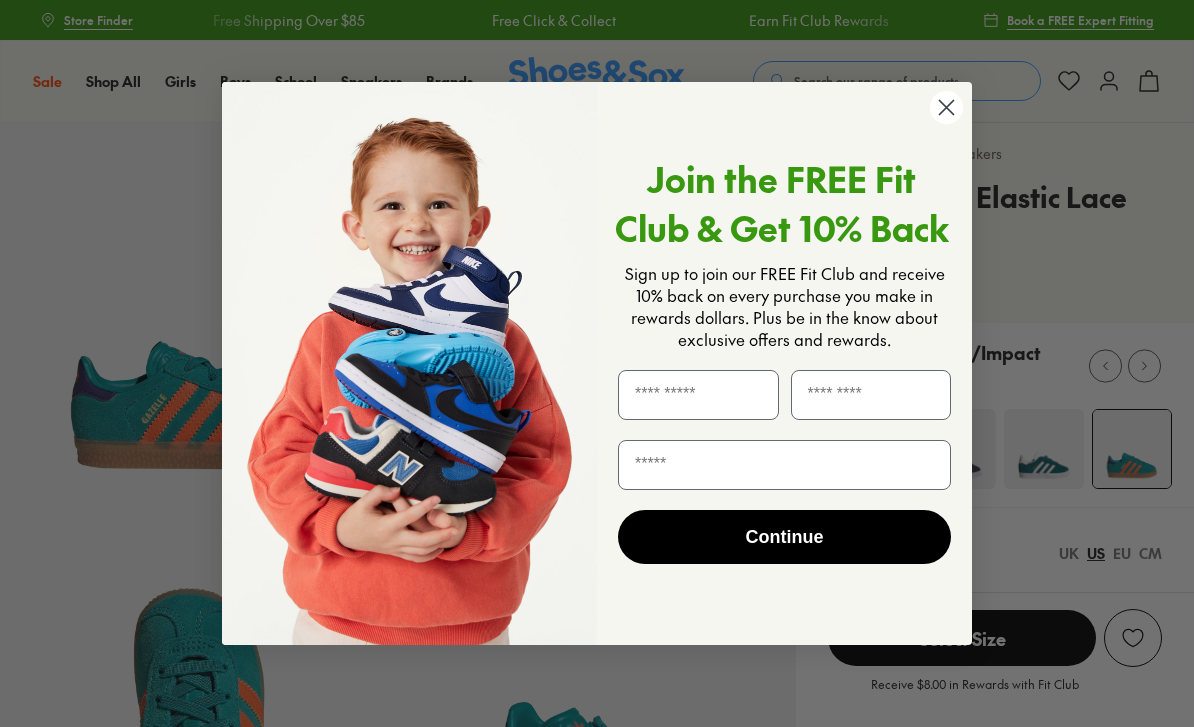 scroll, scrollTop: 0, scrollLeft: 0, axis: both 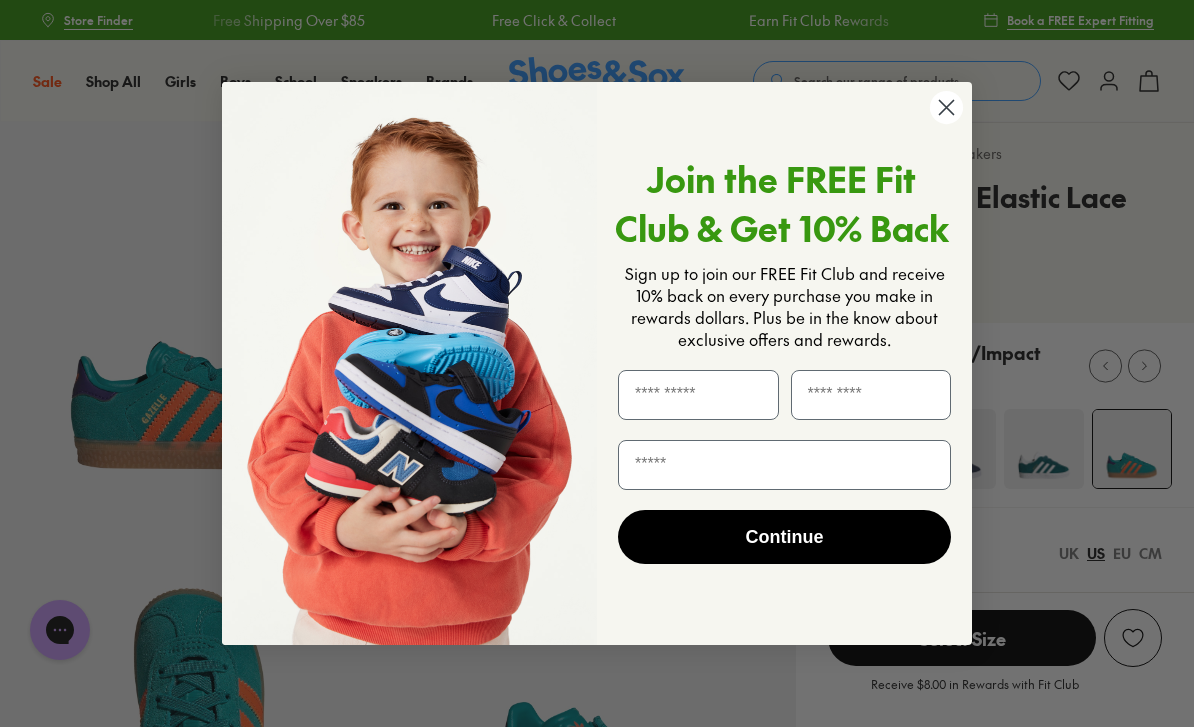 click 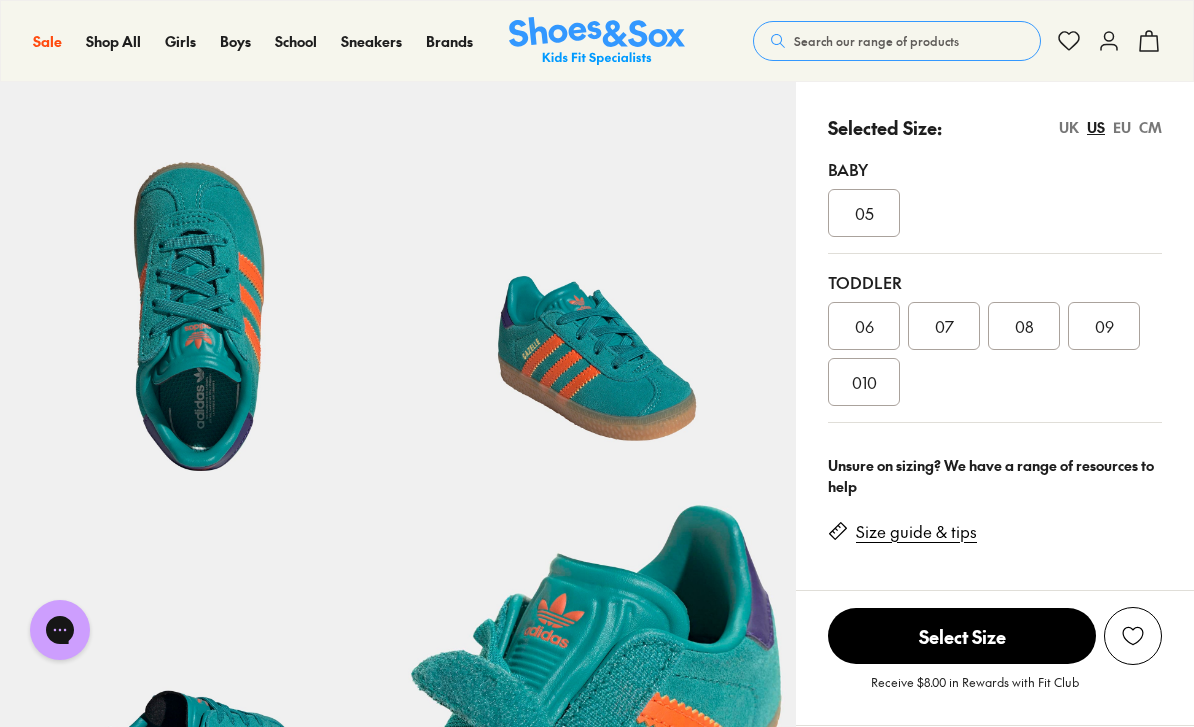 scroll, scrollTop: 413, scrollLeft: 0, axis: vertical 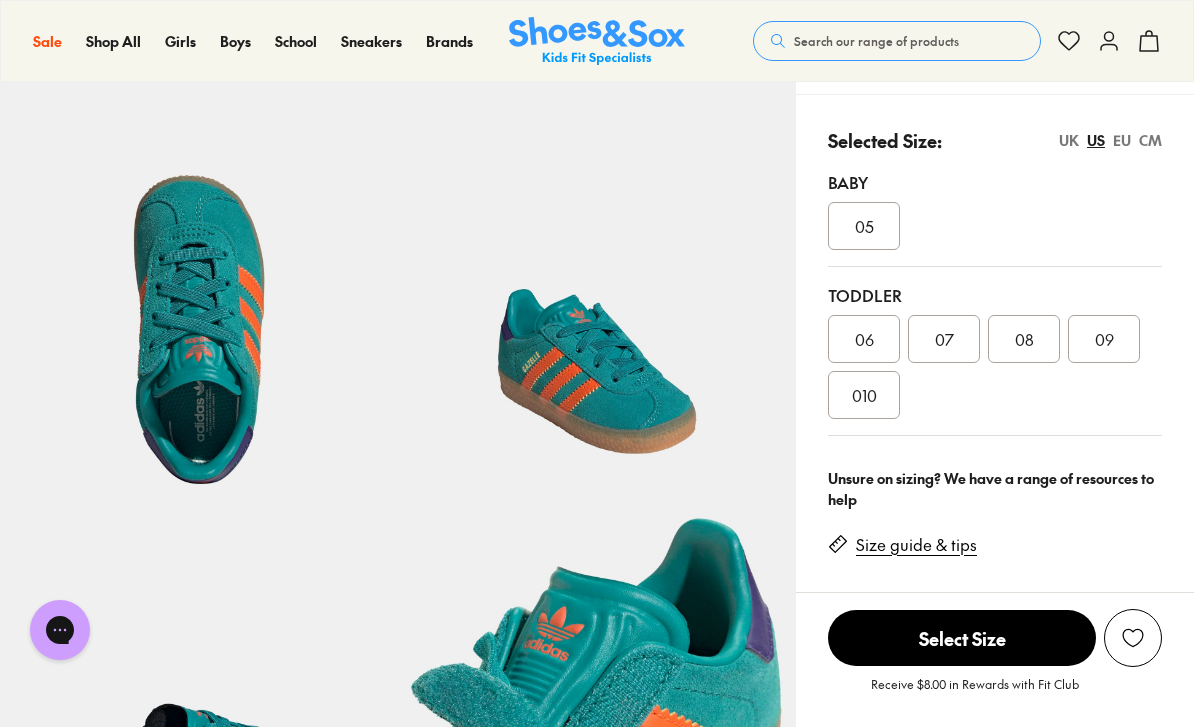 click on "Size guide & tips" at bounding box center [916, 545] 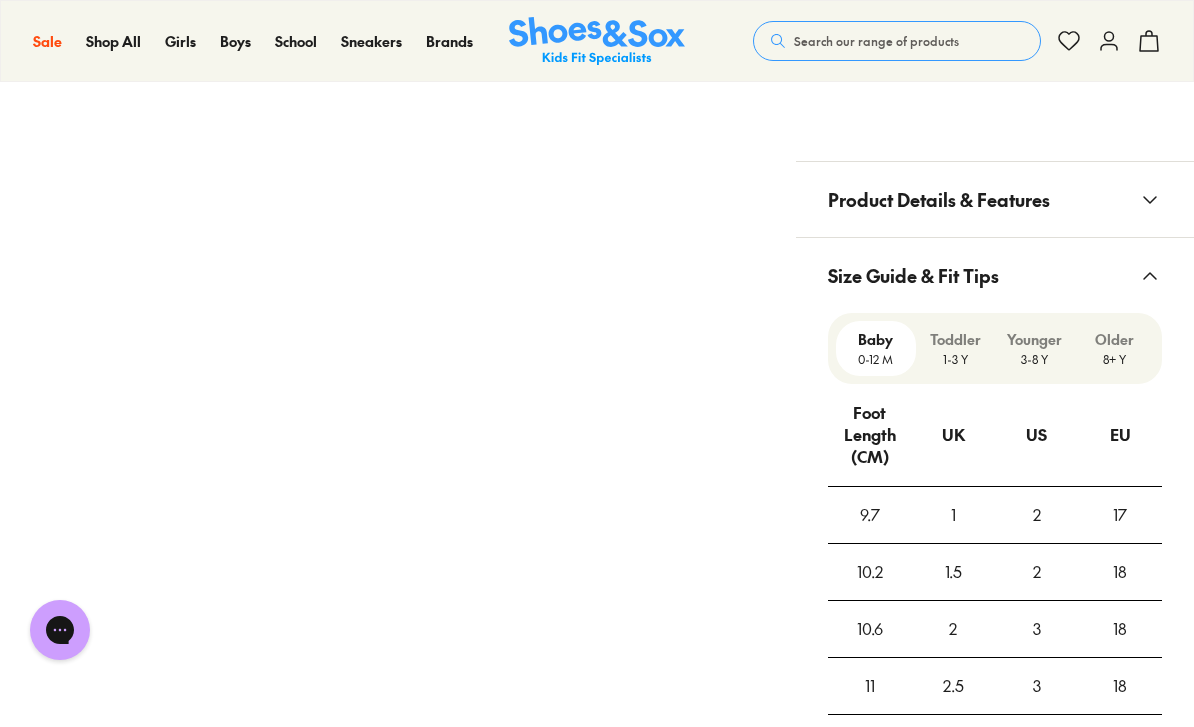 scroll, scrollTop: 1320, scrollLeft: 0, axis: vertical 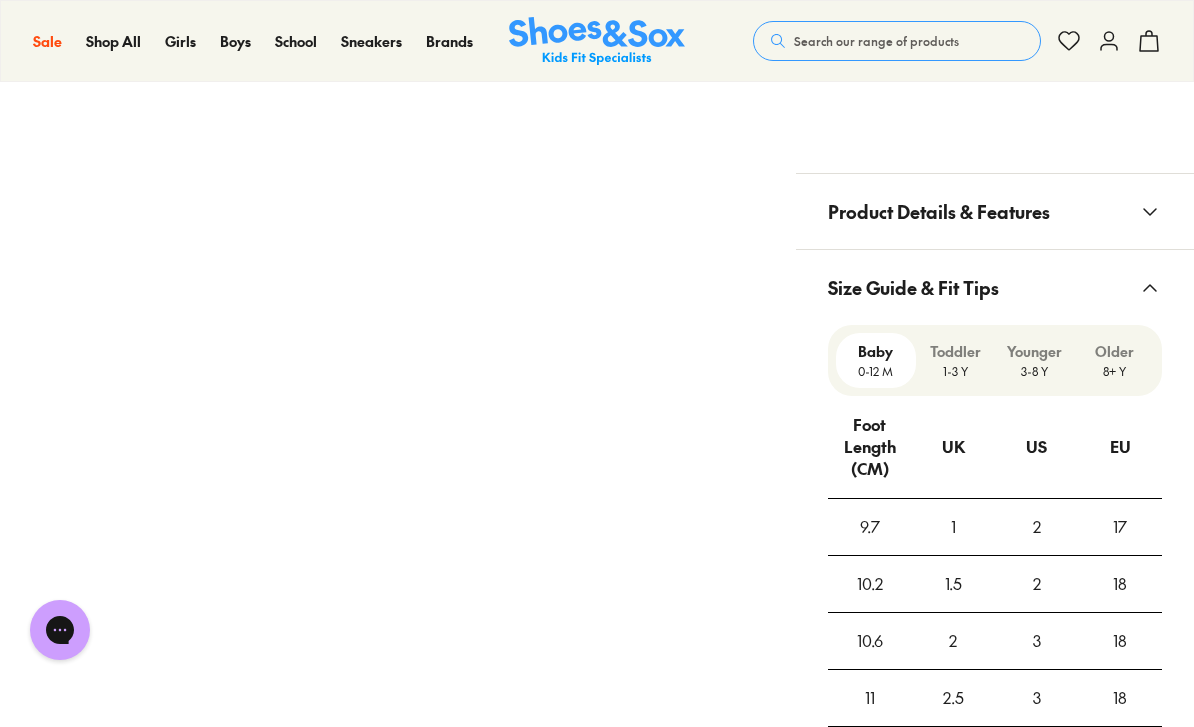 click on "Toddler" at bounding box center [956, 351] 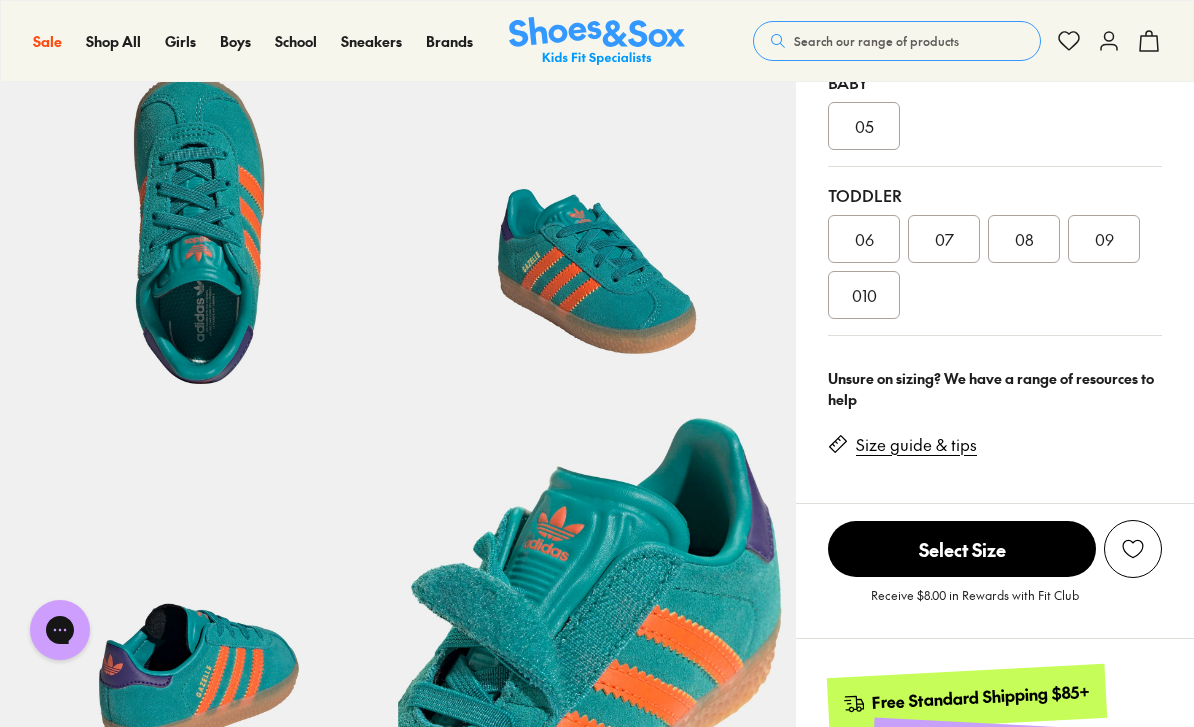 scroll, scrollTop: 475, scrollLeft: 0, axis: vertical 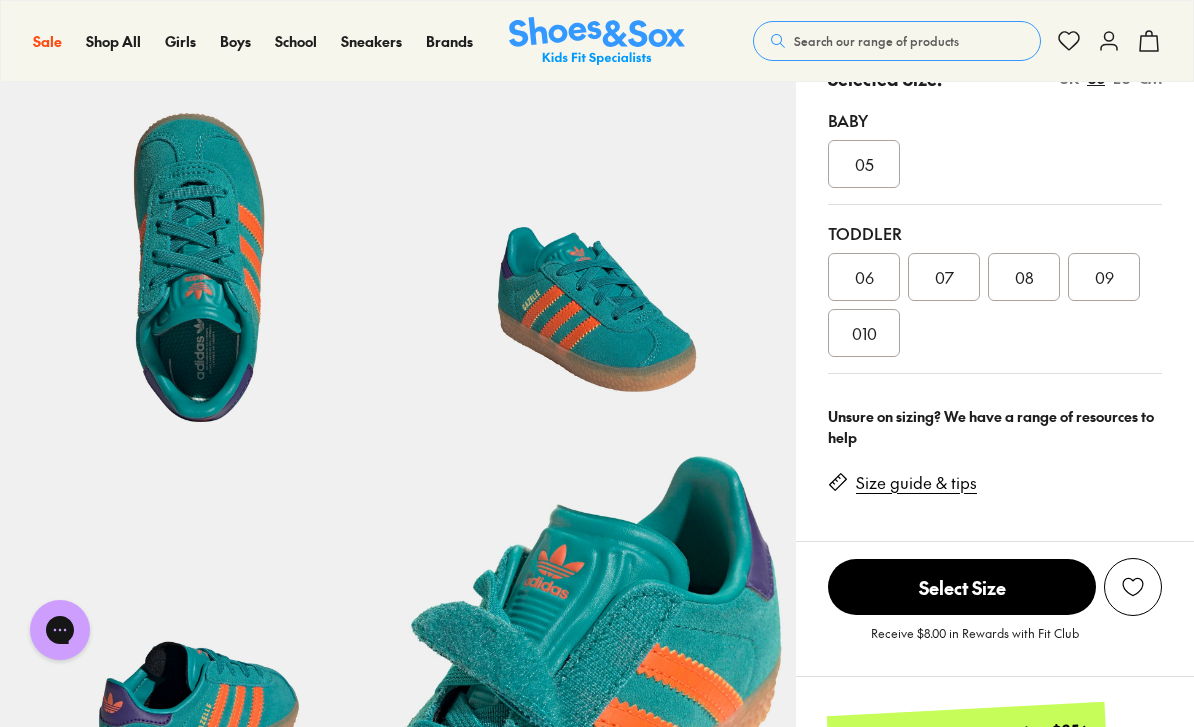 click on "07" at bounding box center [944, 277] 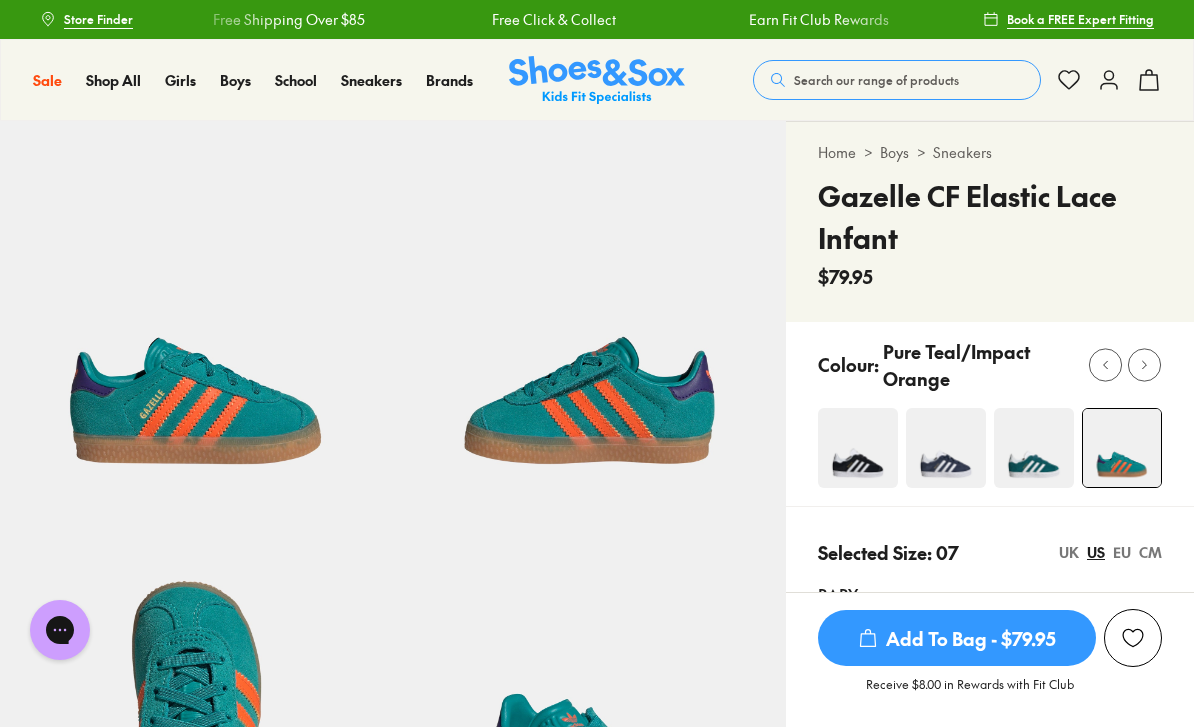 scroll, scrollTop: 0, scrollLeft: 0, axis: both 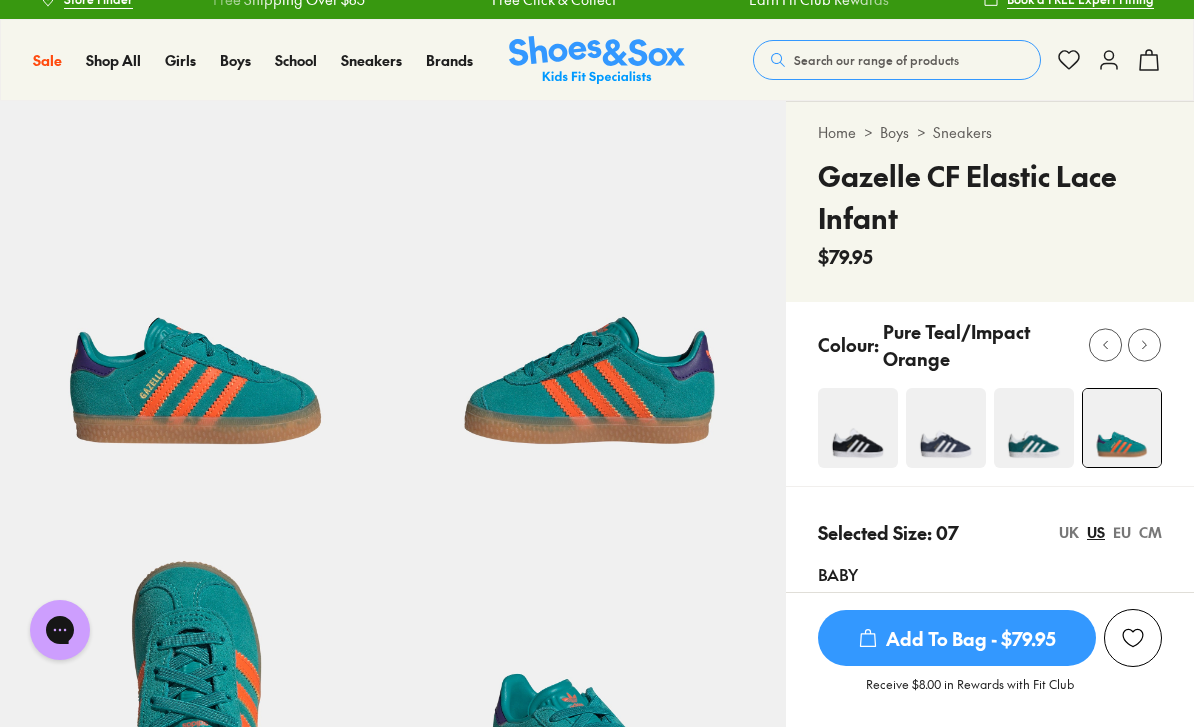 click on "Search our range of products" at bounding box center (876, 60) 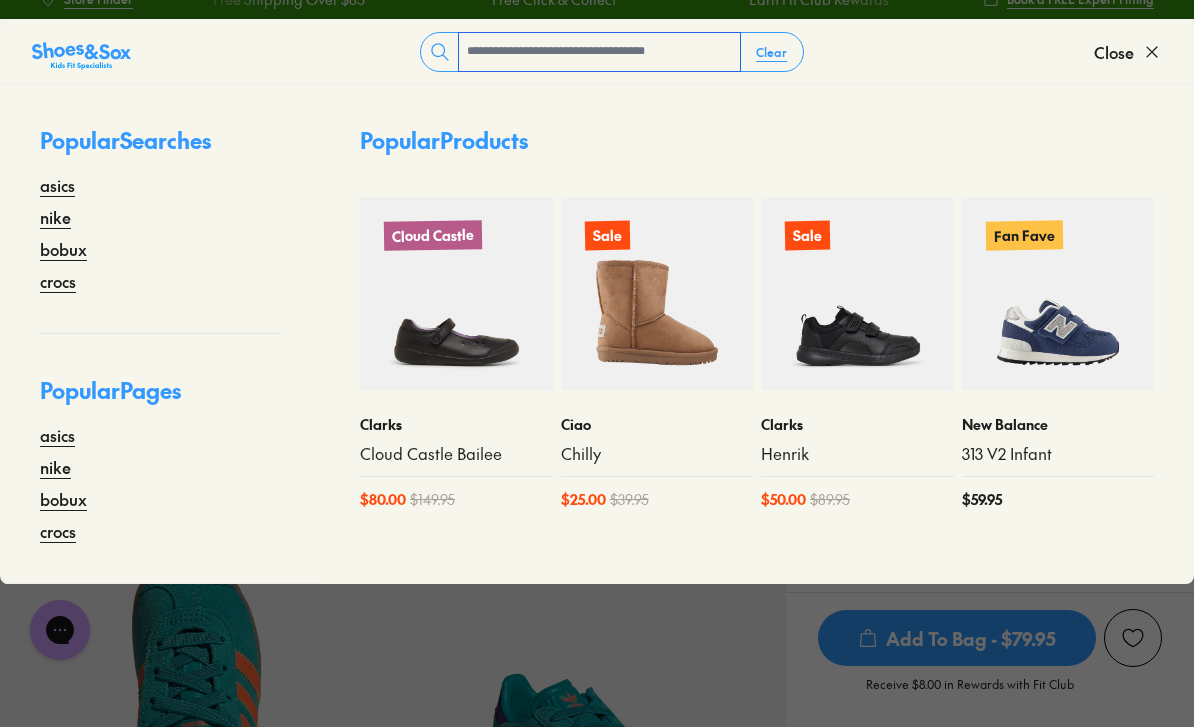 click at bounding box center [599, 52] 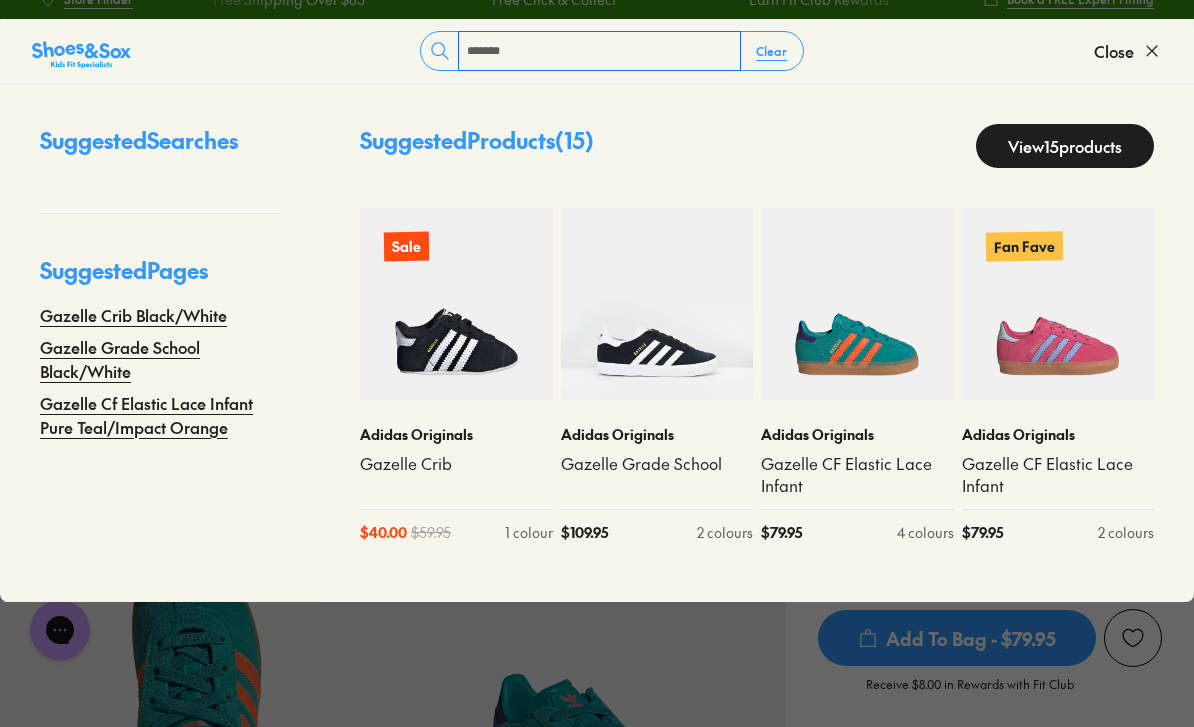 type on "*******" 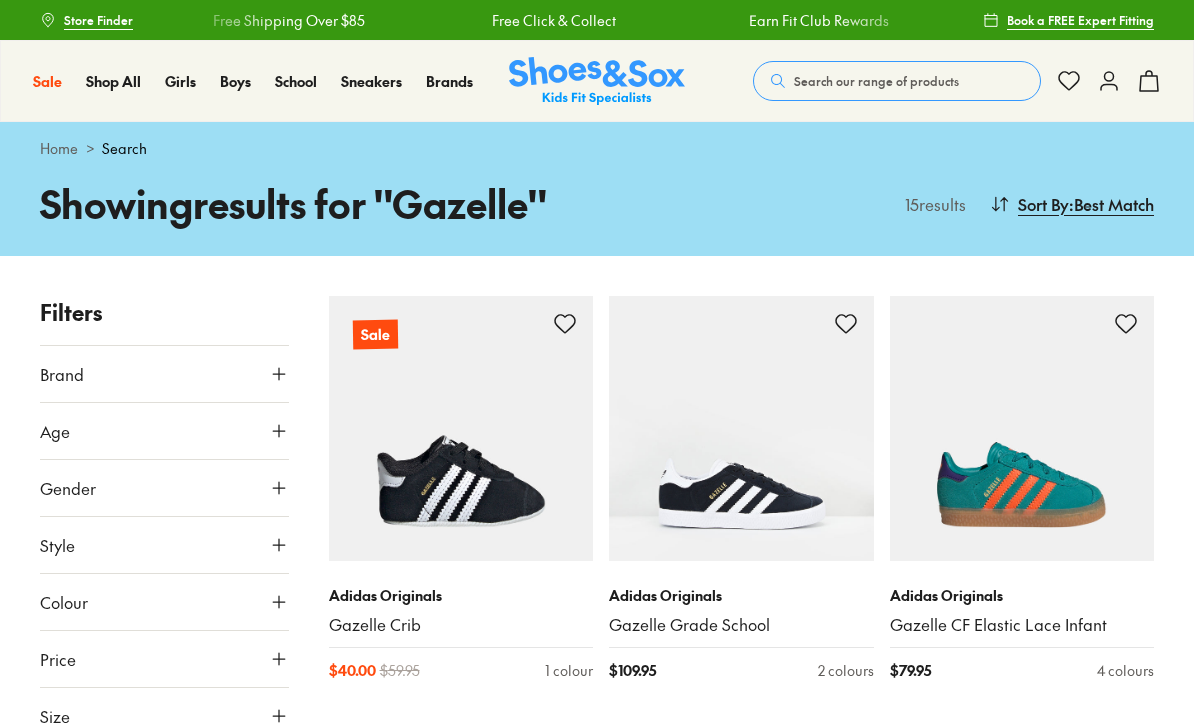 scroll, scrollTop: 0, scrollLeft: 0, axis: both 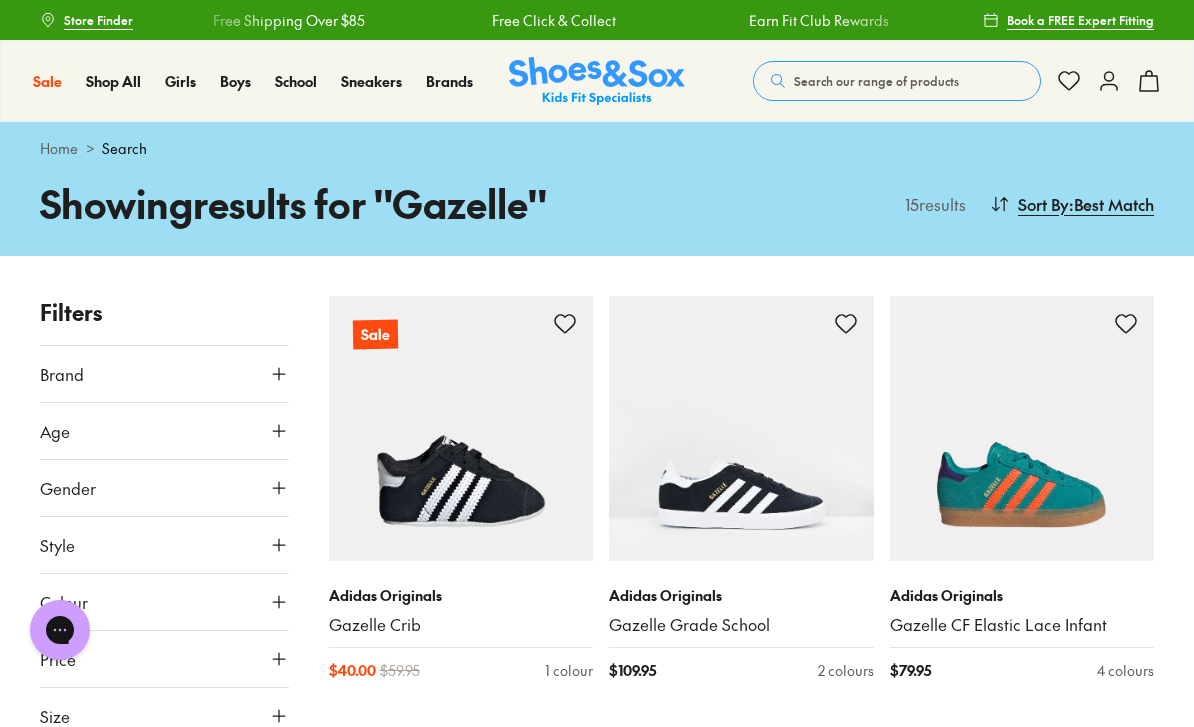 click on "New Arrivals" at bounding box center (96, 143) 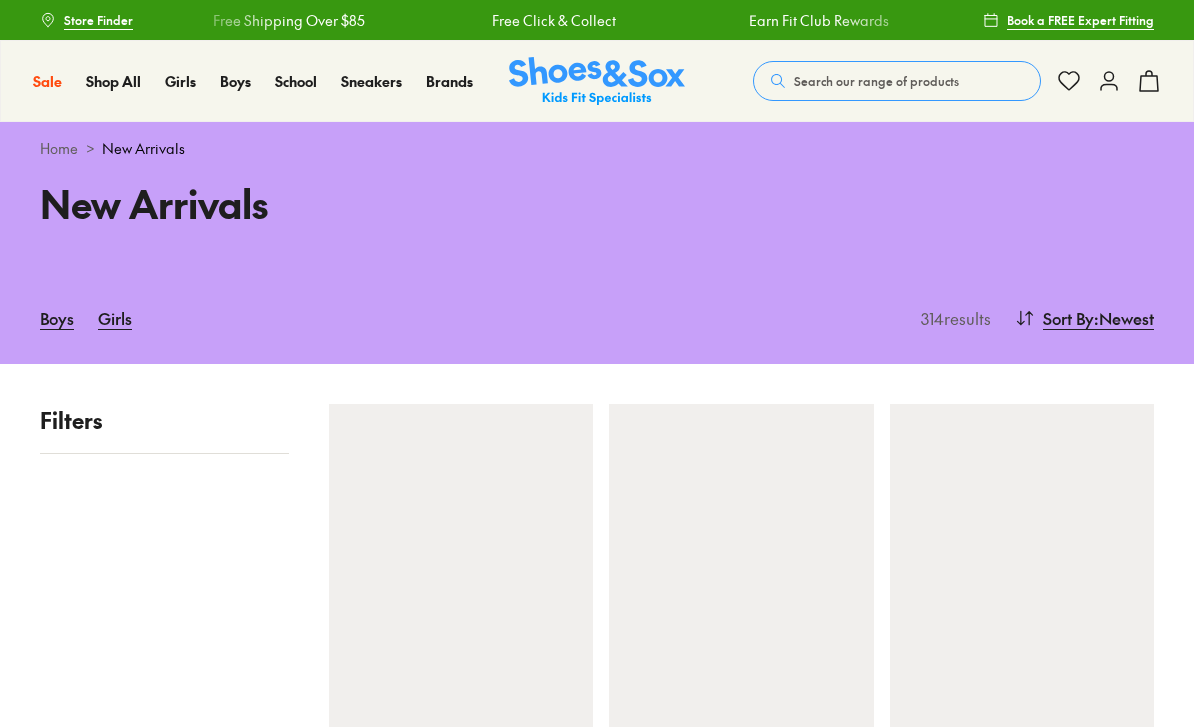 scroll, scrollTop: 0, scrollLeft: 0, axis: both 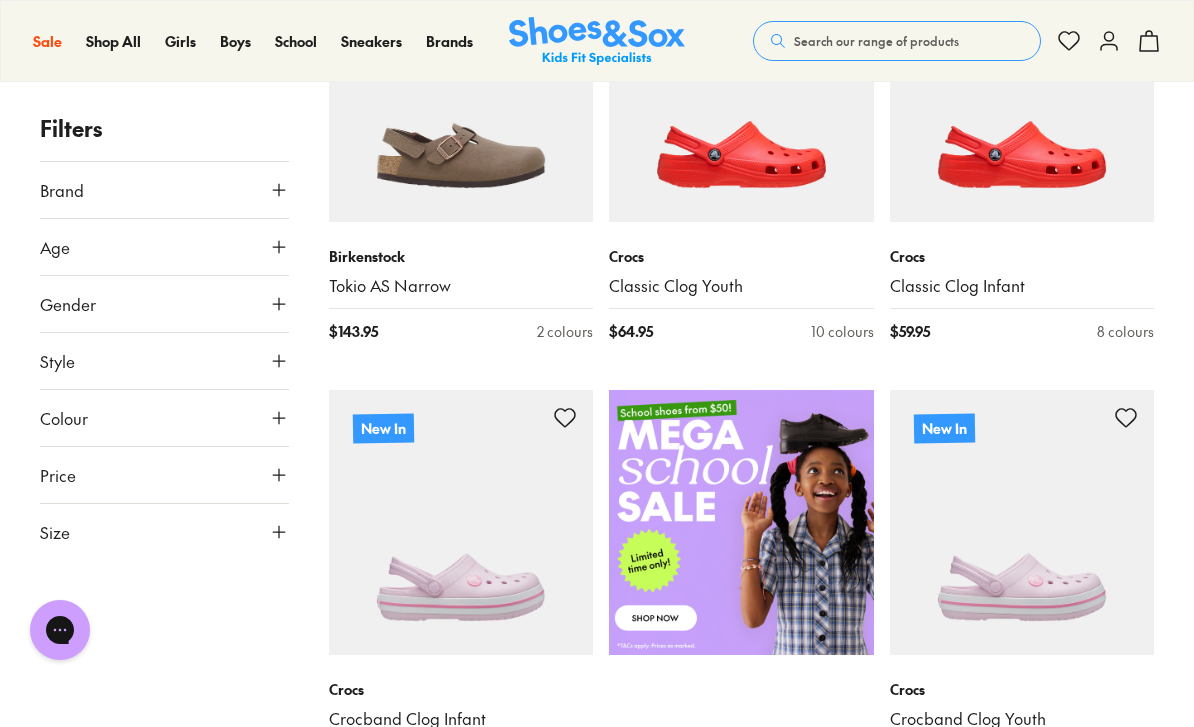 click at bounding box center (1022, 89) 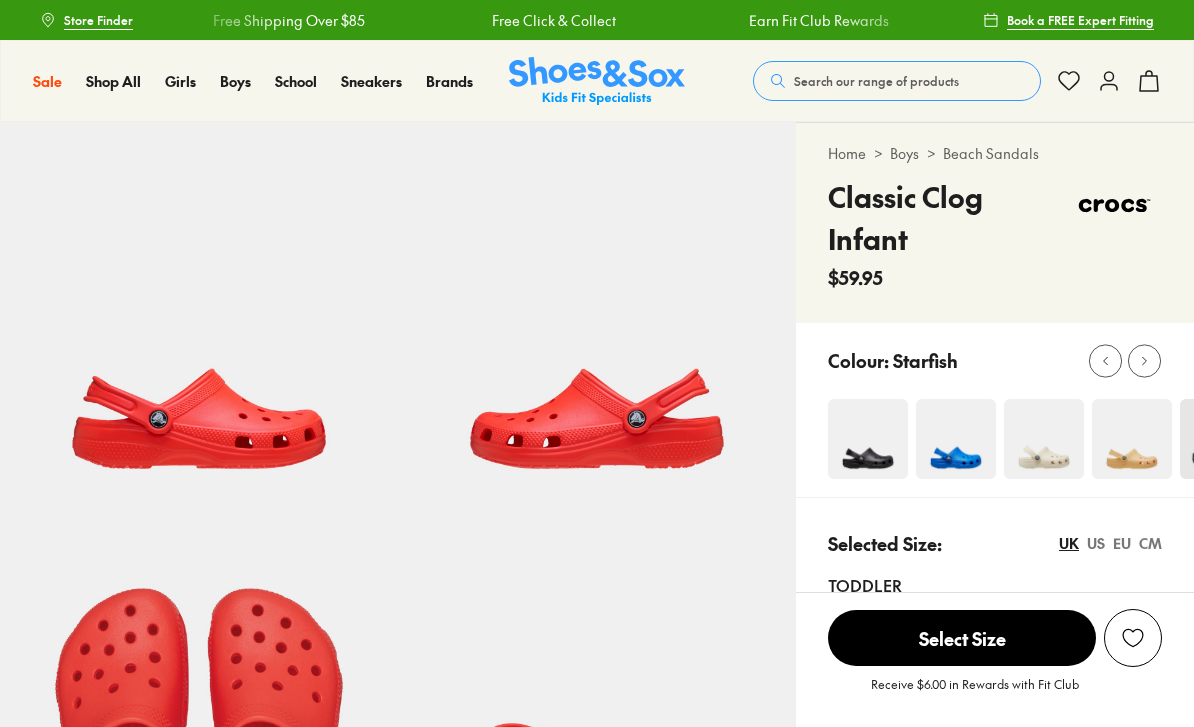 select on "*" 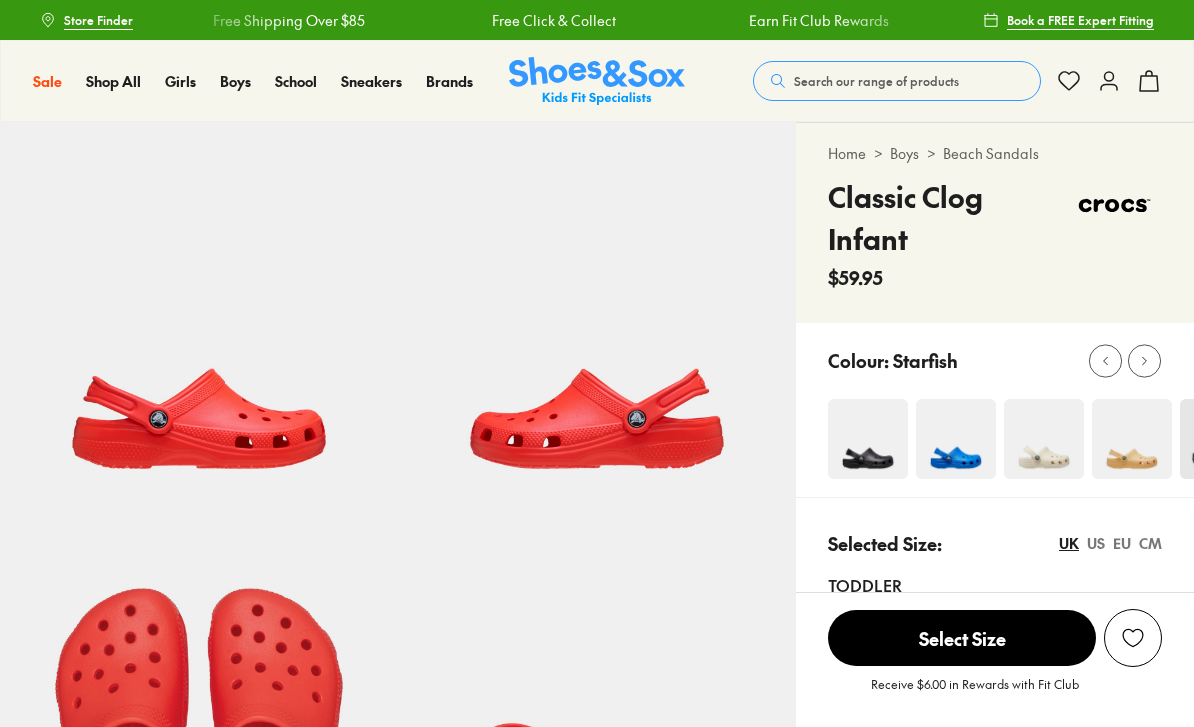 scroll, scrollTop: 0, scrollLeft: 0, axis: both 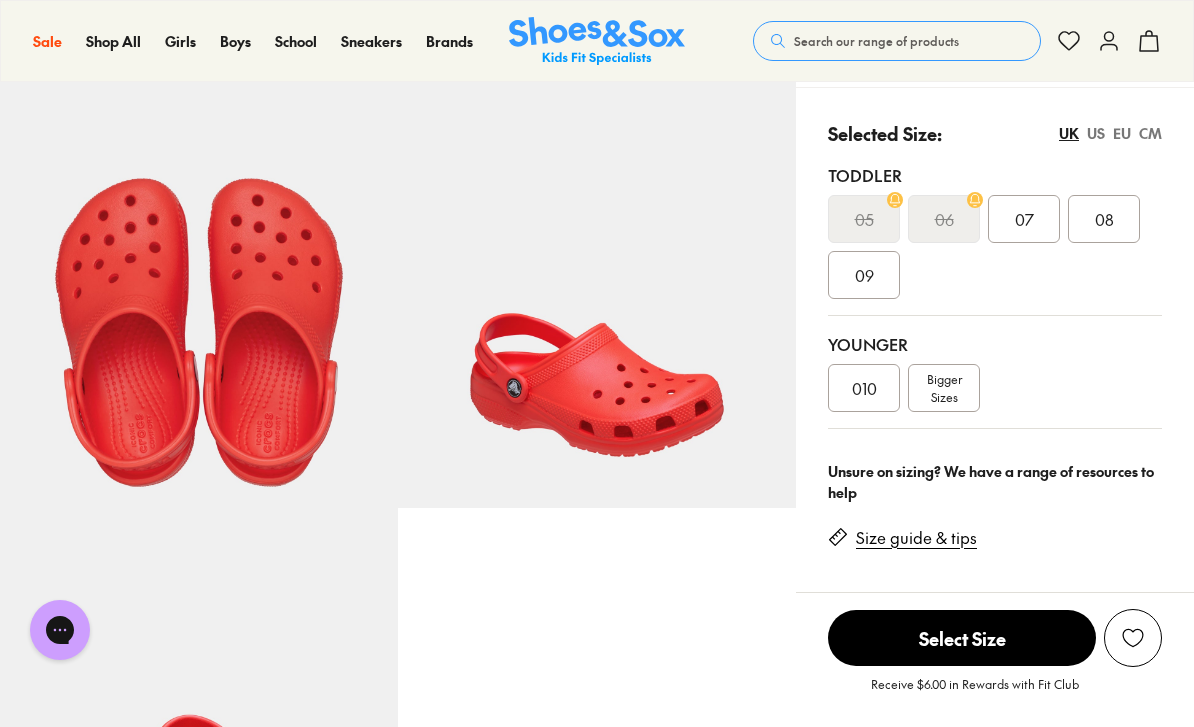 click on "07" at bounding box center [1024, 219] 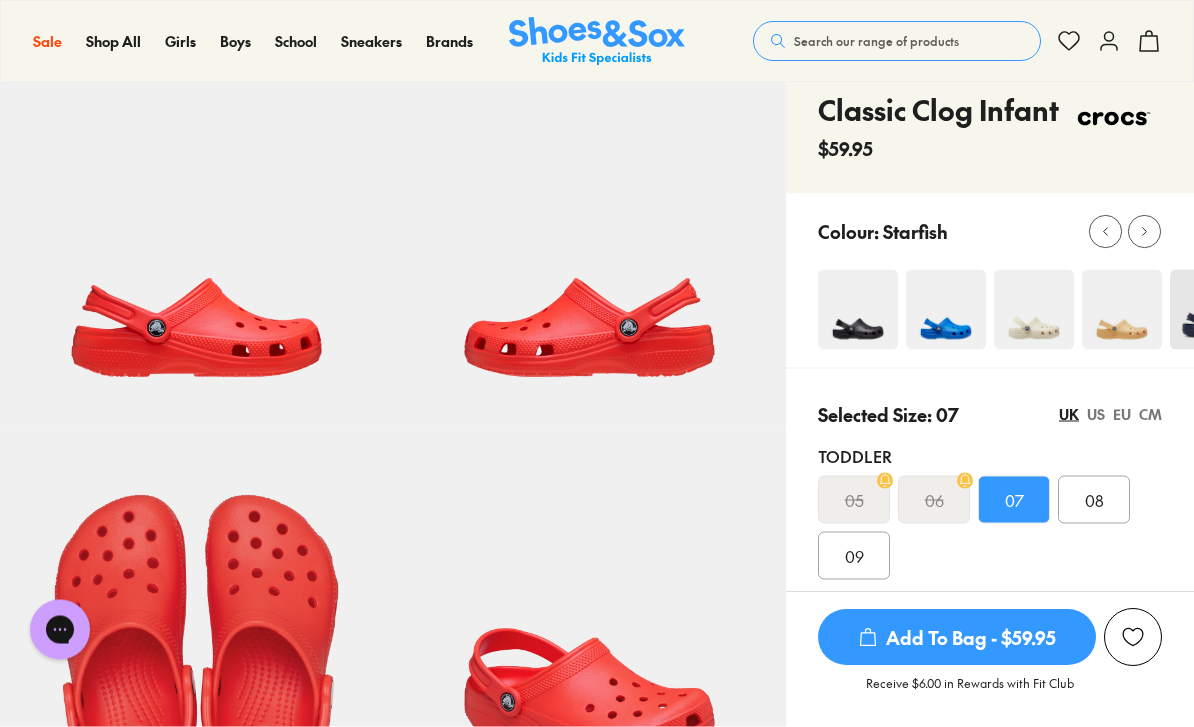 scroll, scrollTop: 0, scrollLeft: 0, axis: both 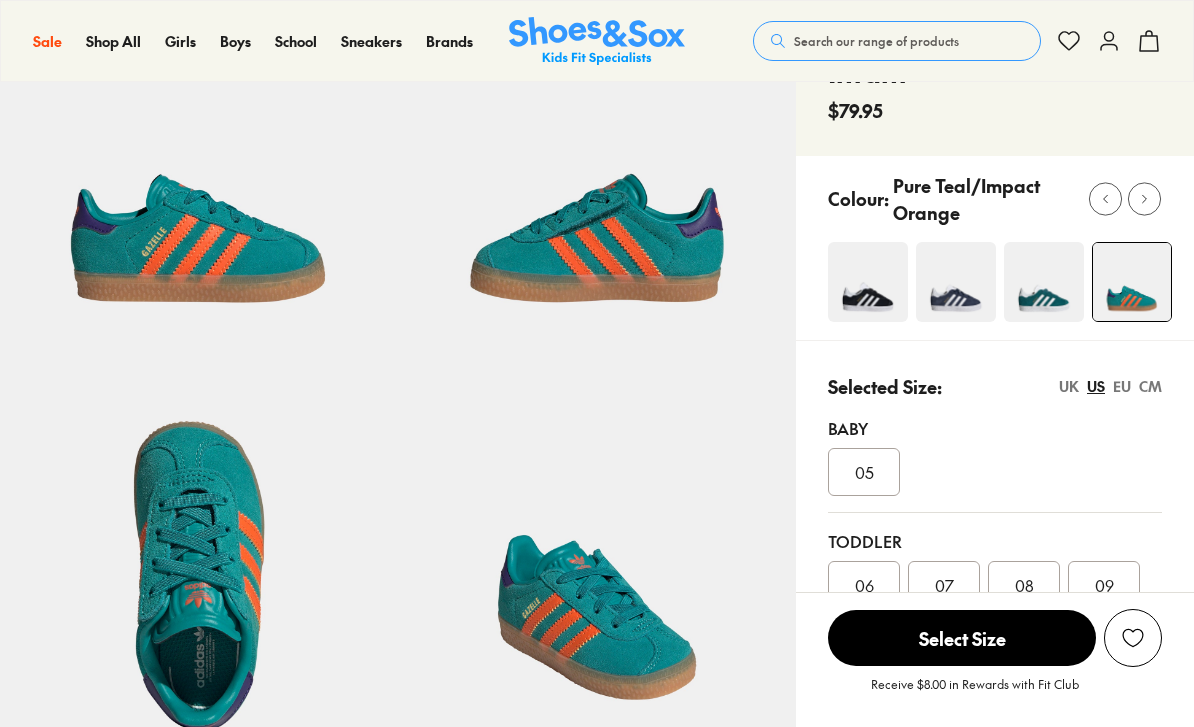 select on "*" 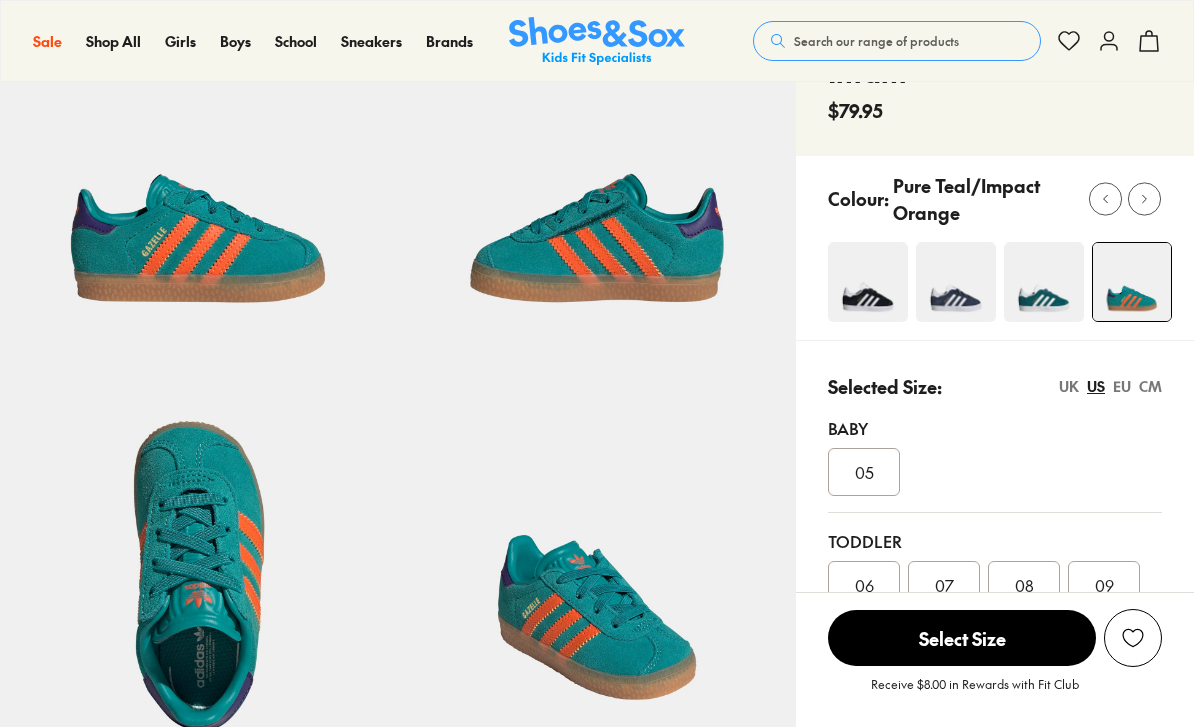 scroll, scrollTop: 167, scrollLeft: 0, axis: vertical 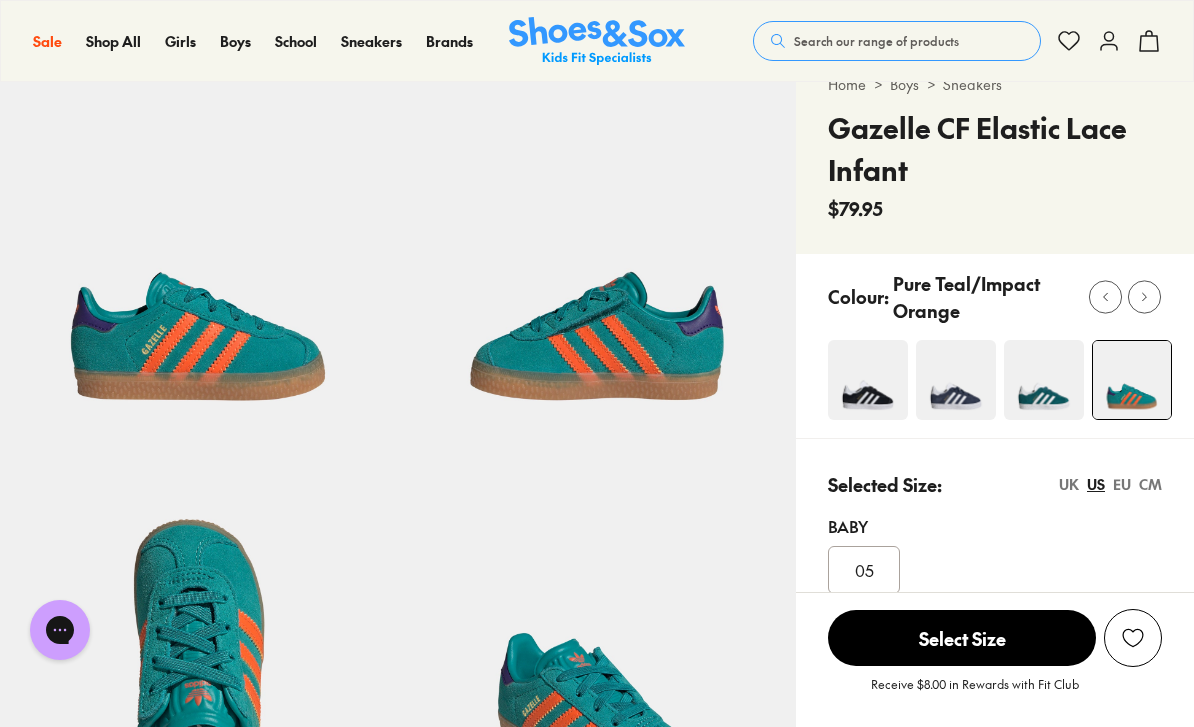 click at bounding box center [1144, 296] 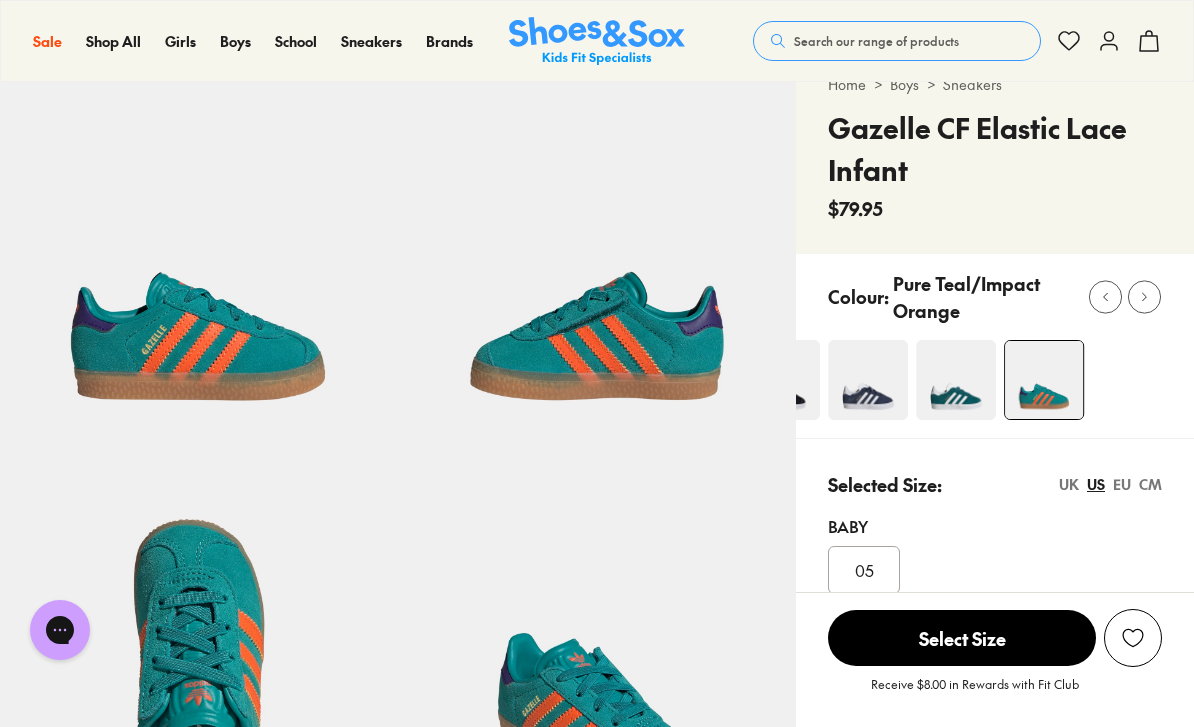 click 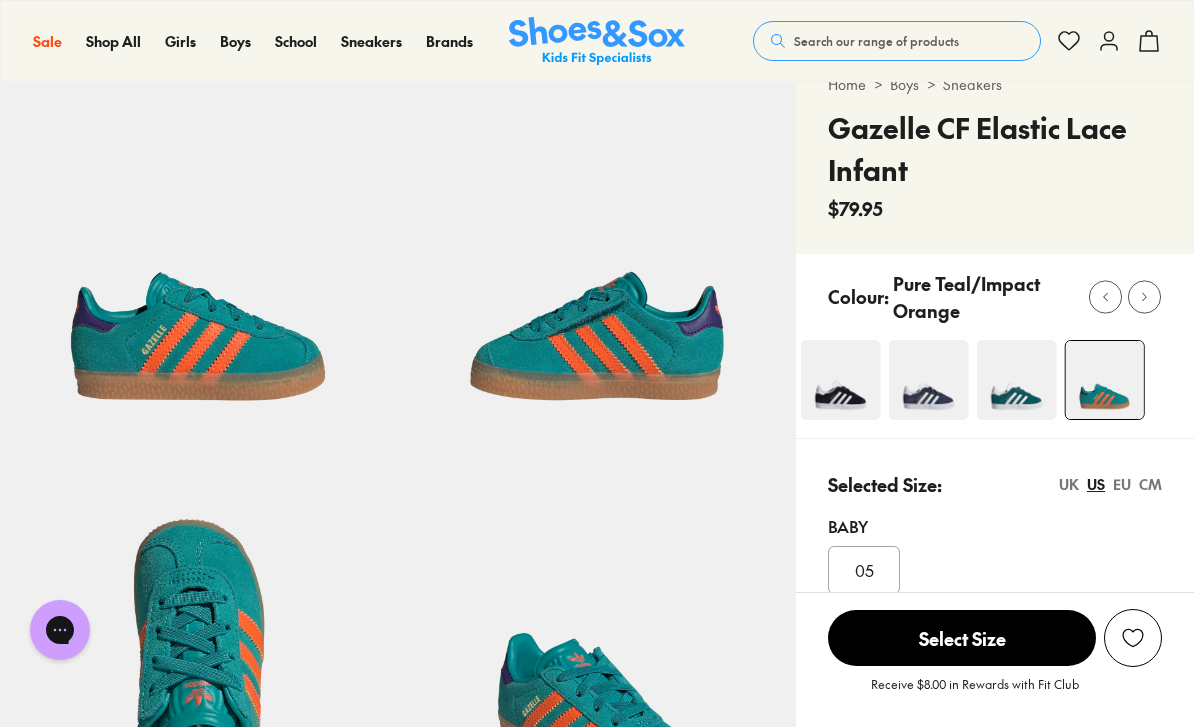 click at bounding box center [1105, 296] 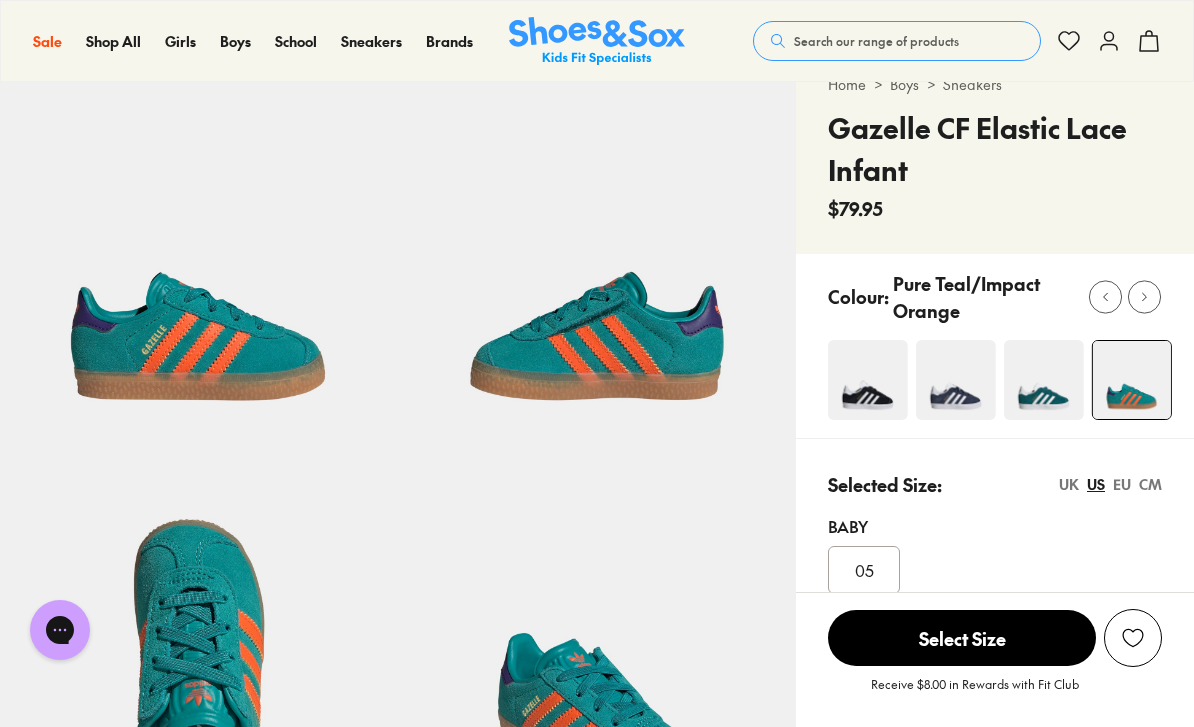 click 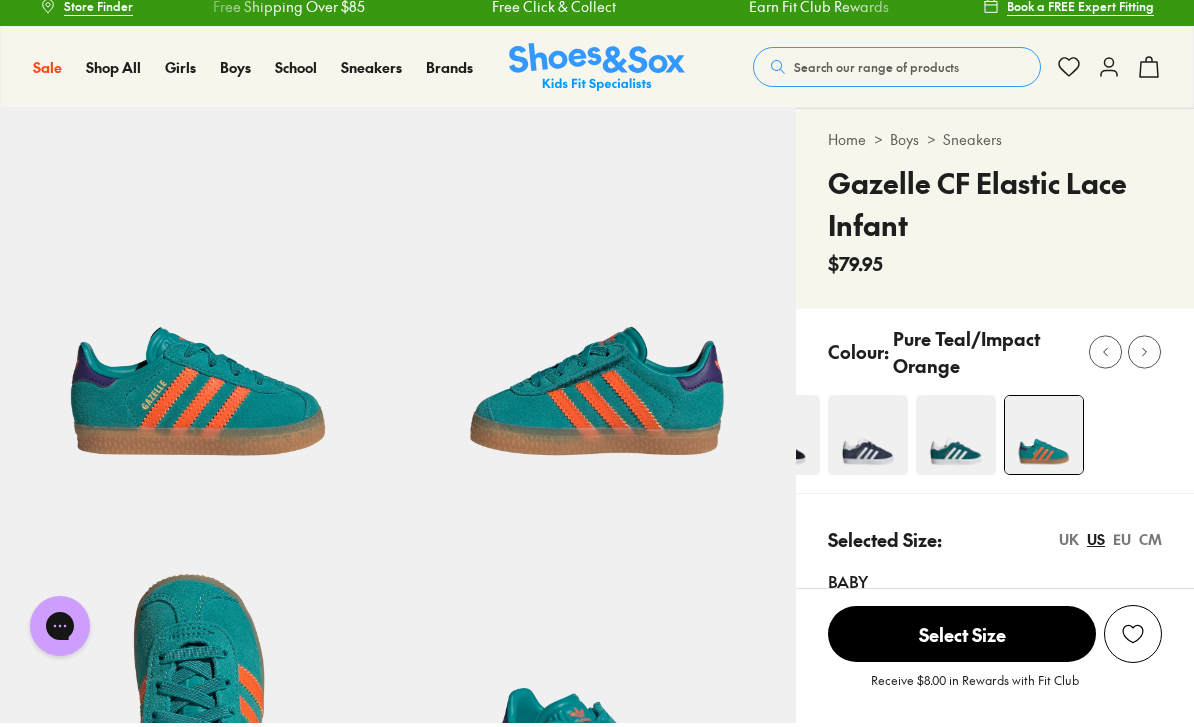 scroll, scrollTop: 0, scrollLeft: 0, axis: both 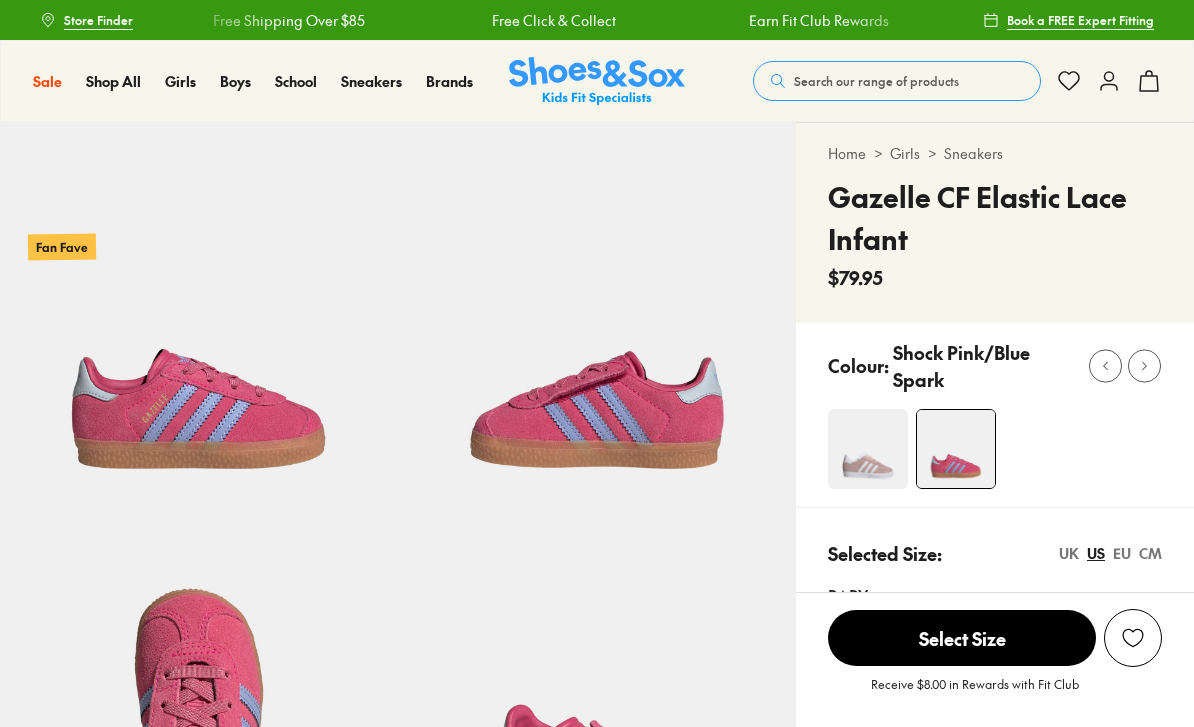 select on "*" 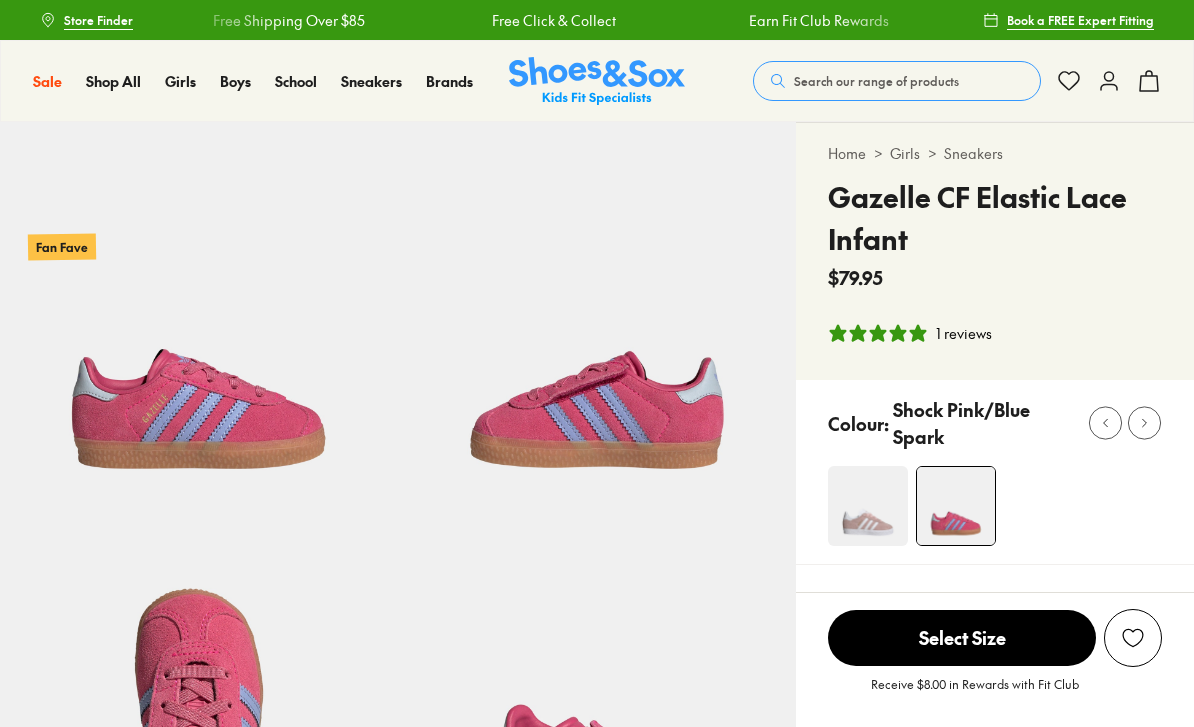 scroll, scrollTop: 0, scrollLeft: 0, axis: both 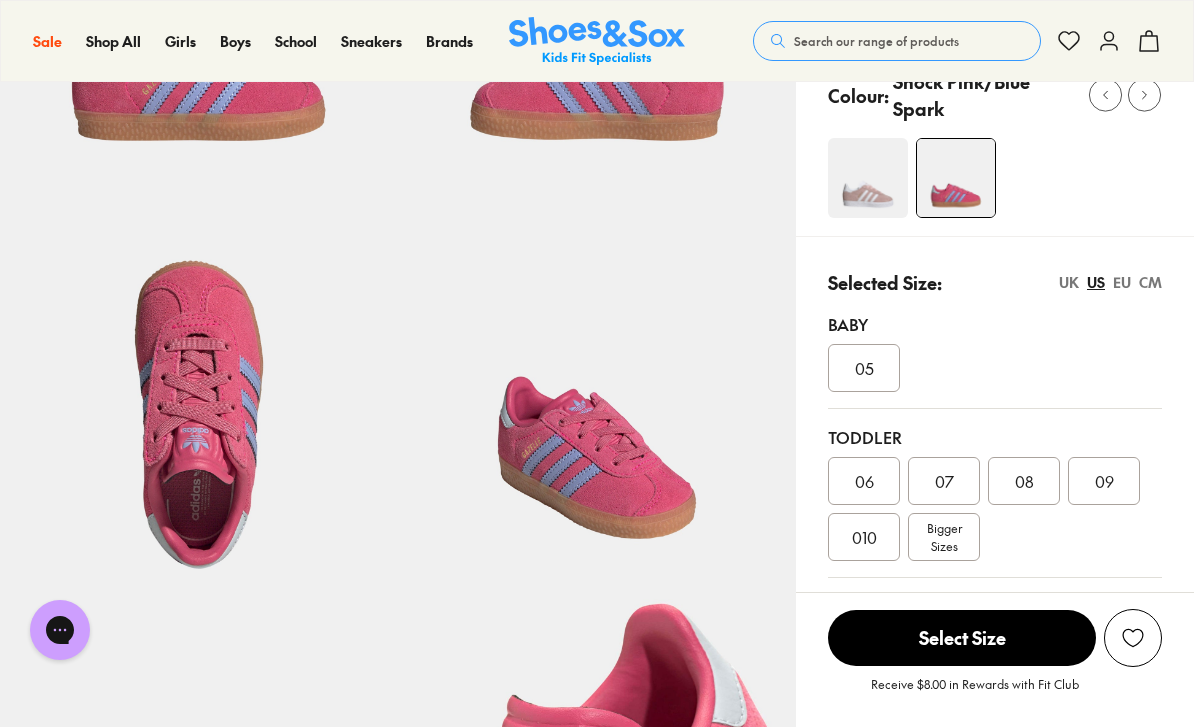 click on "06" at bounding box center [864, 481] 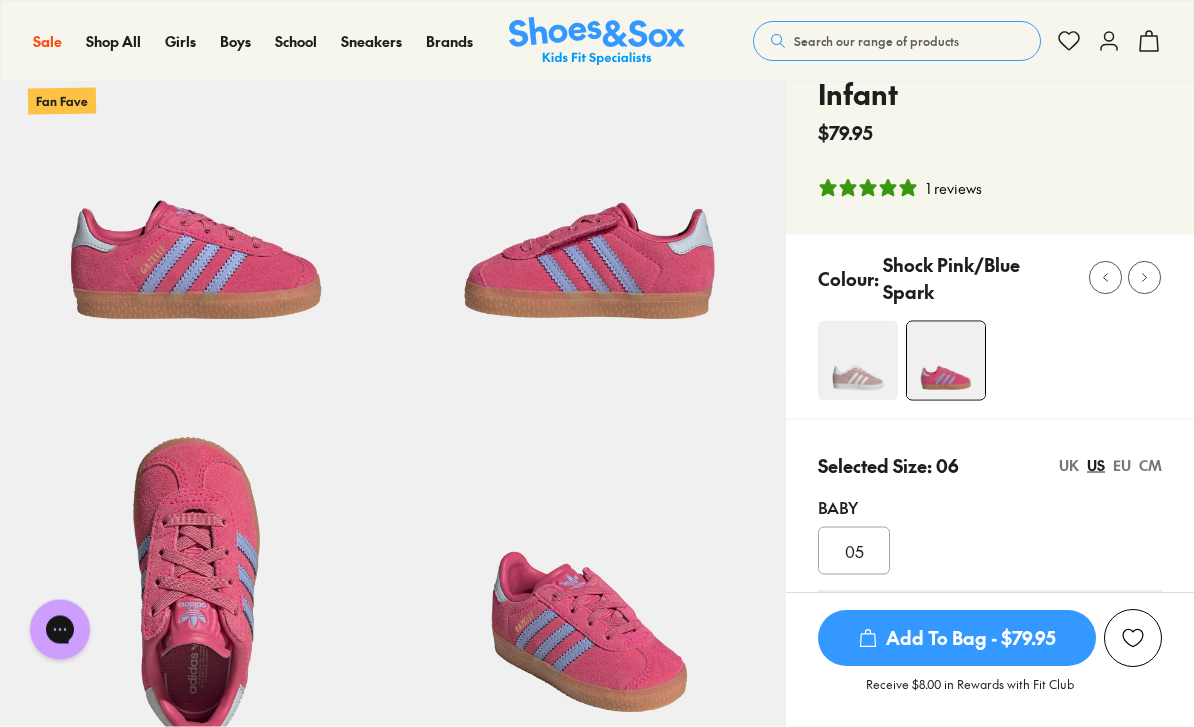 scroll, scrollTop: 0, scrollLeft: 0, axis: both 